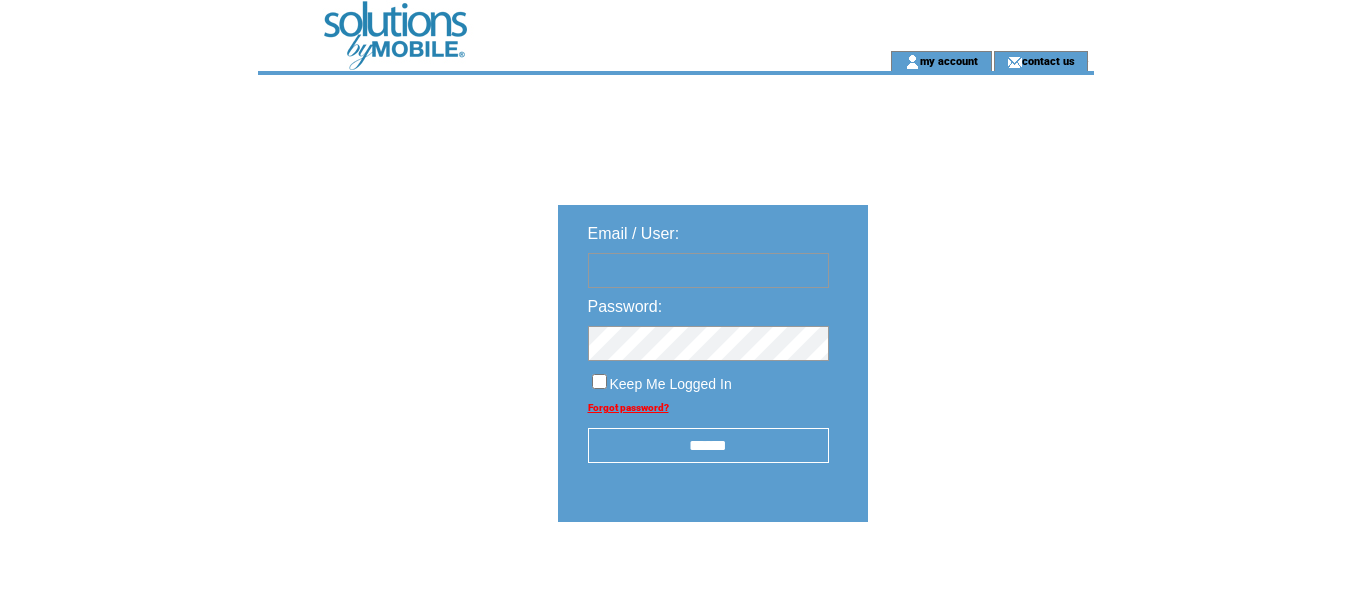 scroll, scrollTop: 0, scrollLeft: 0, axis: both 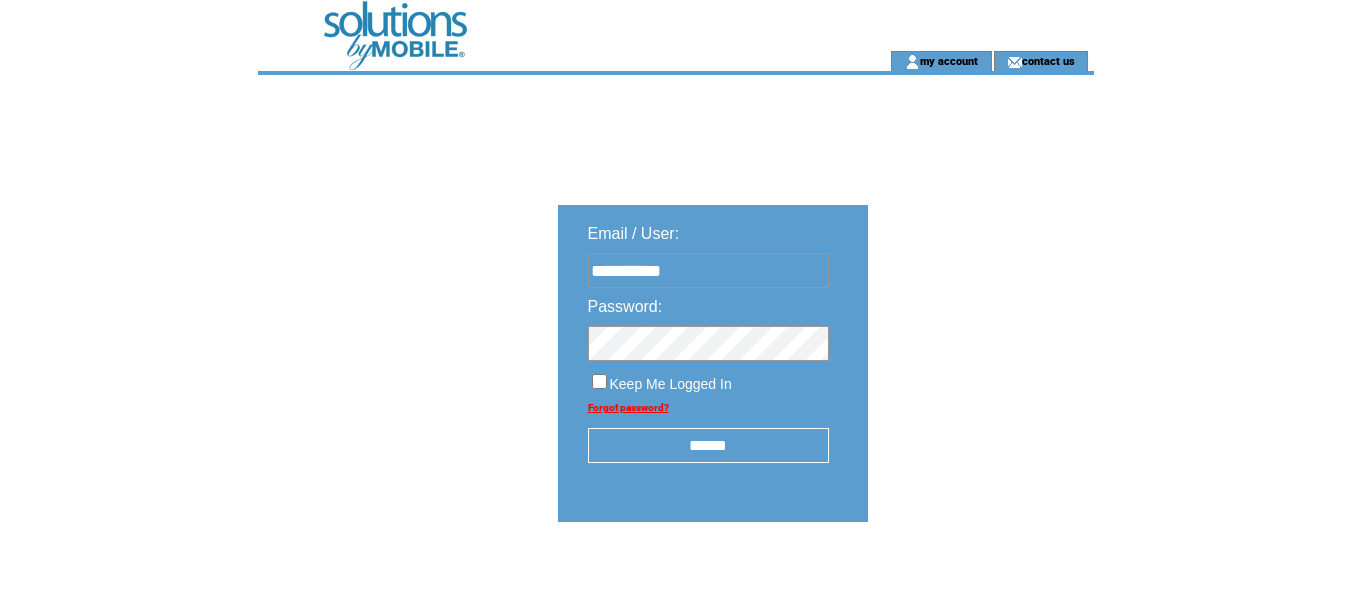 type on "**********" 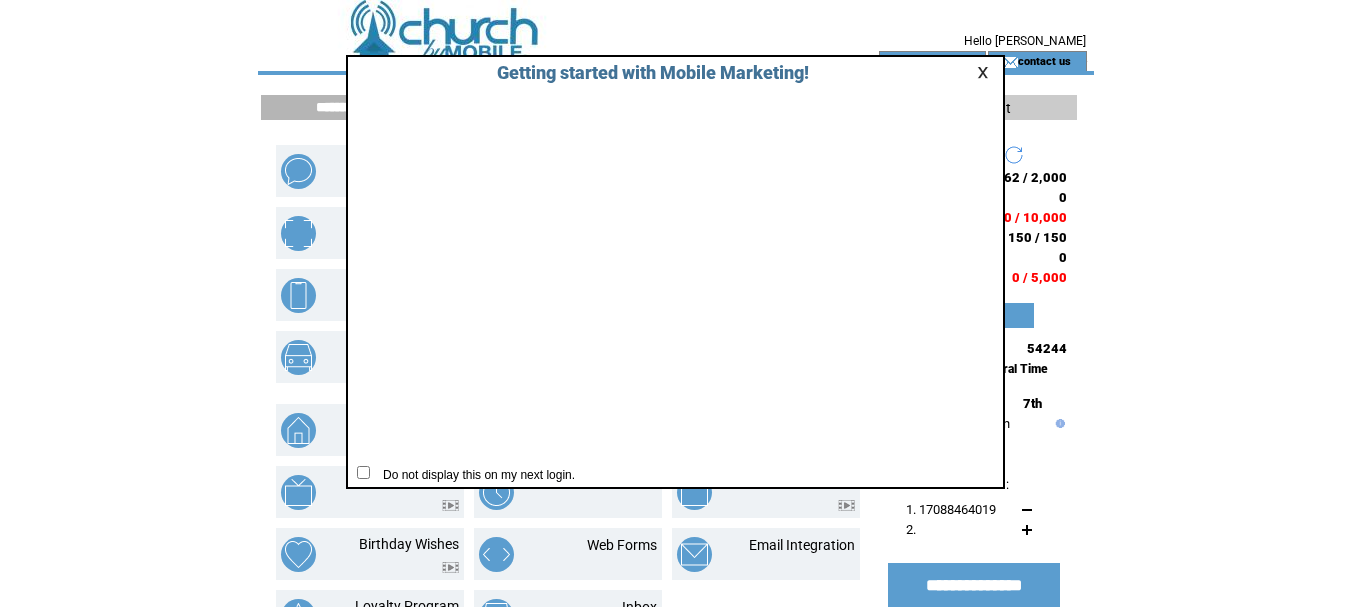 scroll, scrollTop: 0, scrollLeft: 0, axis: both 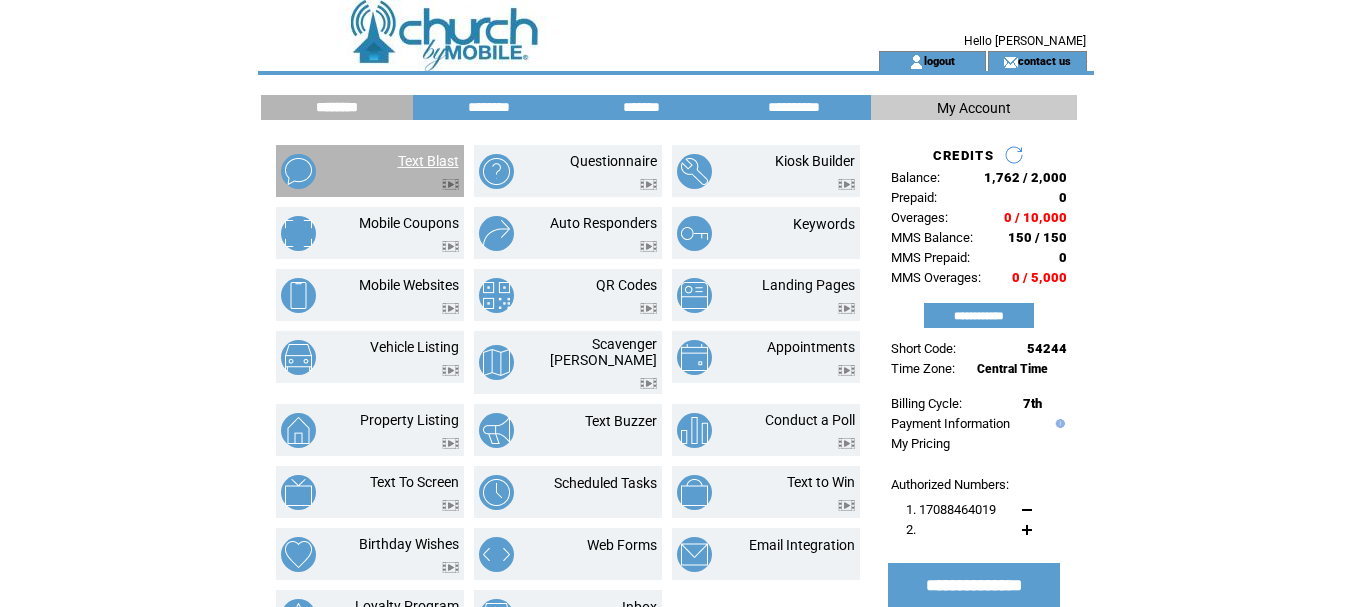 click on "Text Blast" at bounding box center (428, 161) 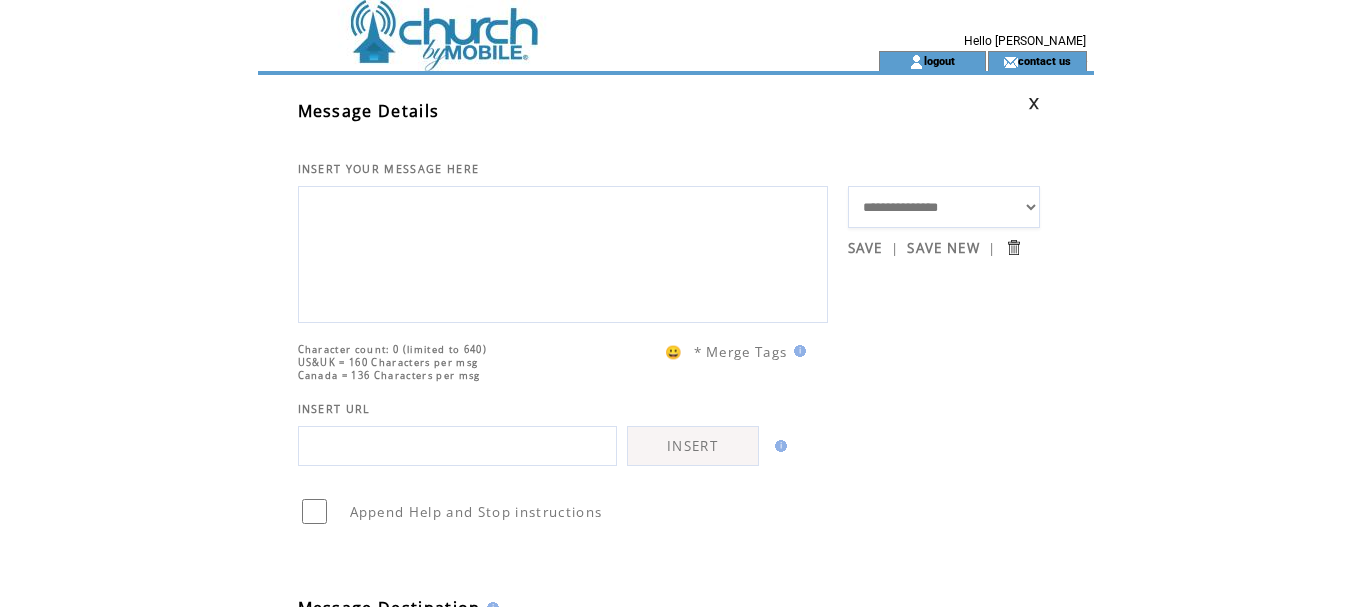 scroll, scrollTop: 0, scrollLeft: 0, axis: both 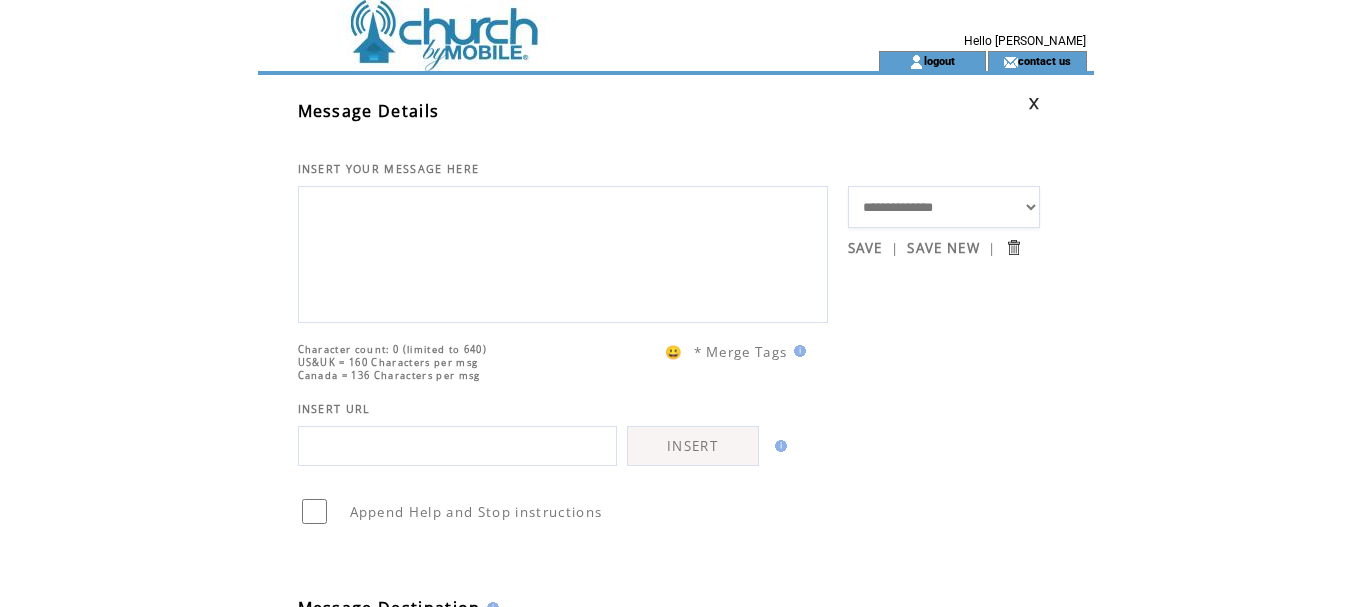 click on "**********" at bounding box center (944, 207) 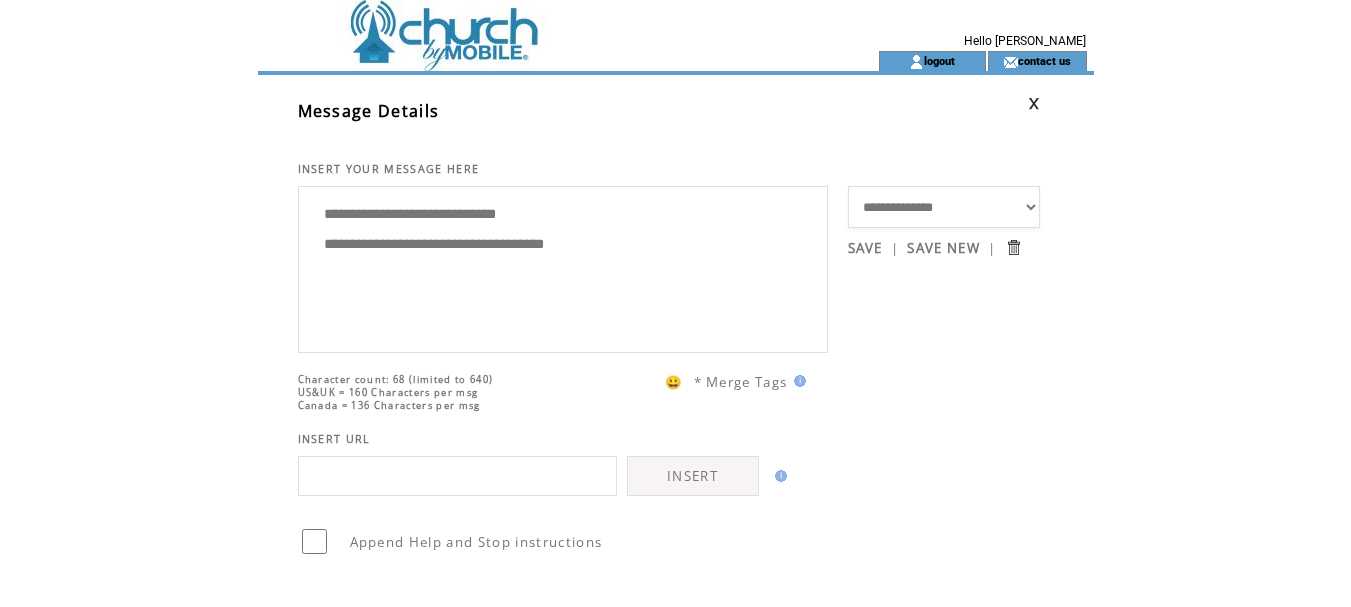 drag, startPoint x: 577, startPoint y: 223, endPoint x: 795, endPoint y: 265, distance: 222.009 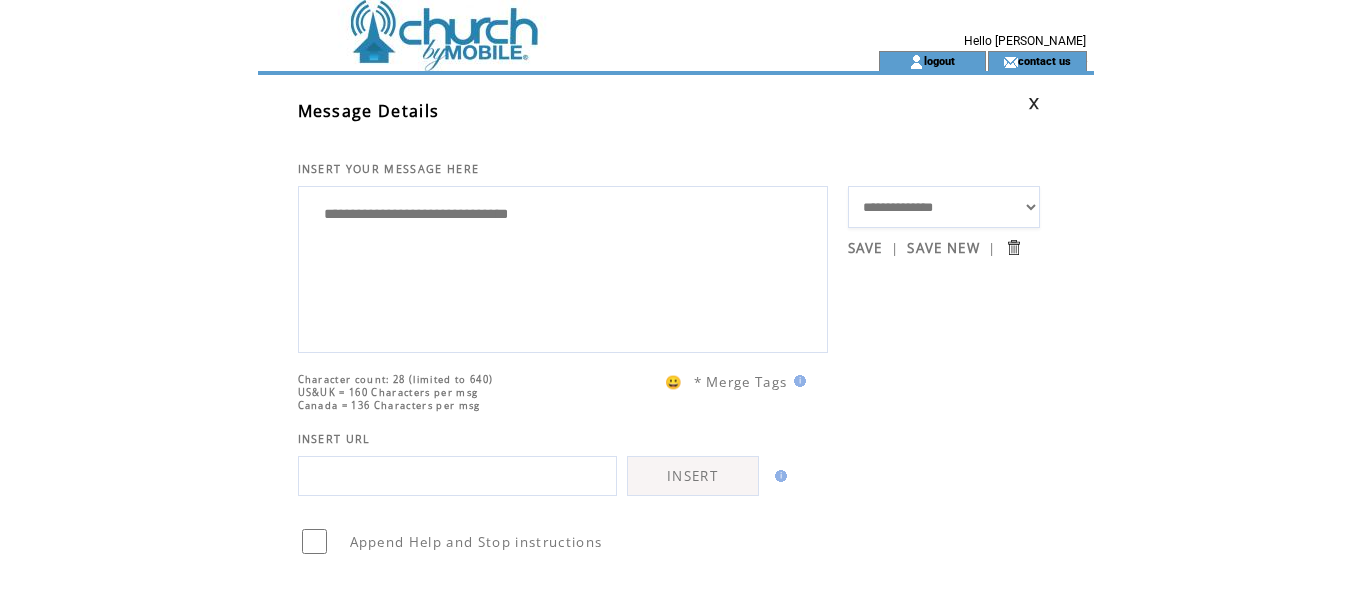 type on "**********" 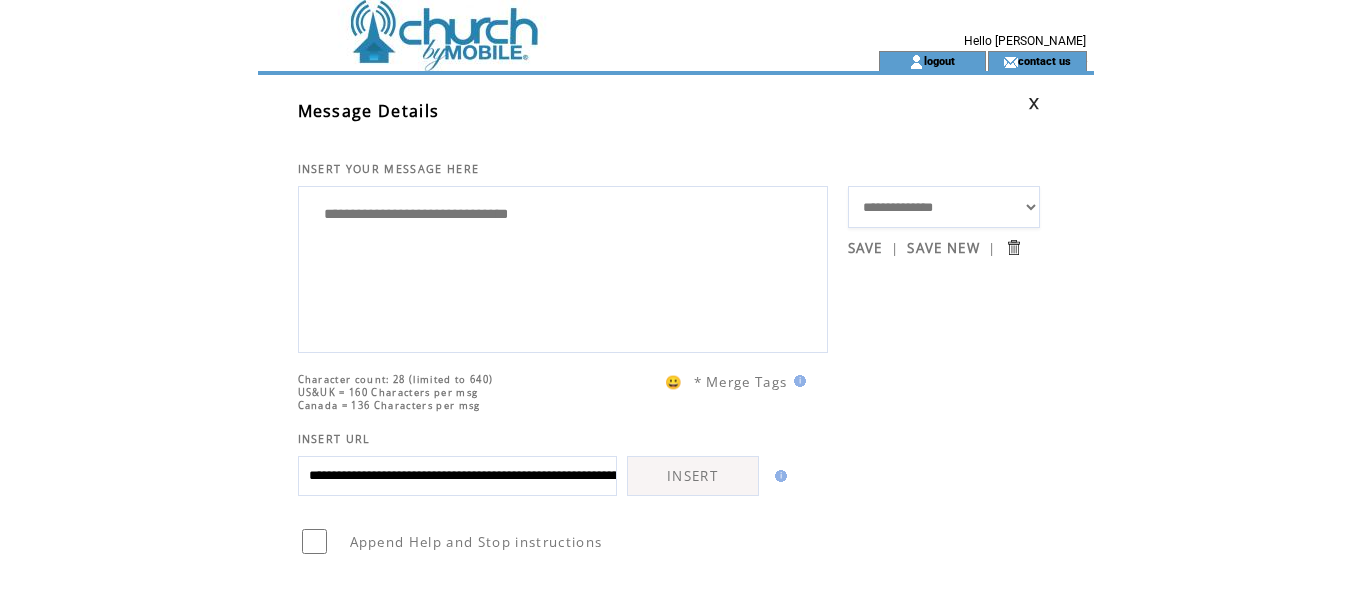 scroll, scrollTop: 0, scrollLeft: 804, axis: horizontal 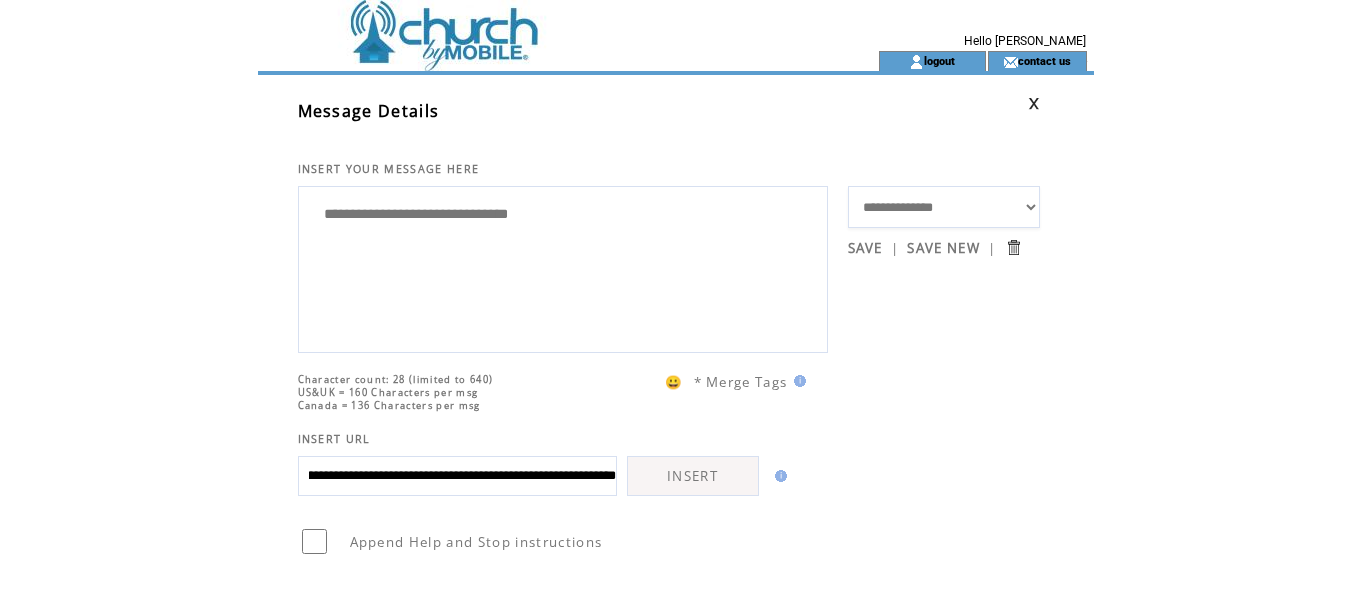 type on "**********" 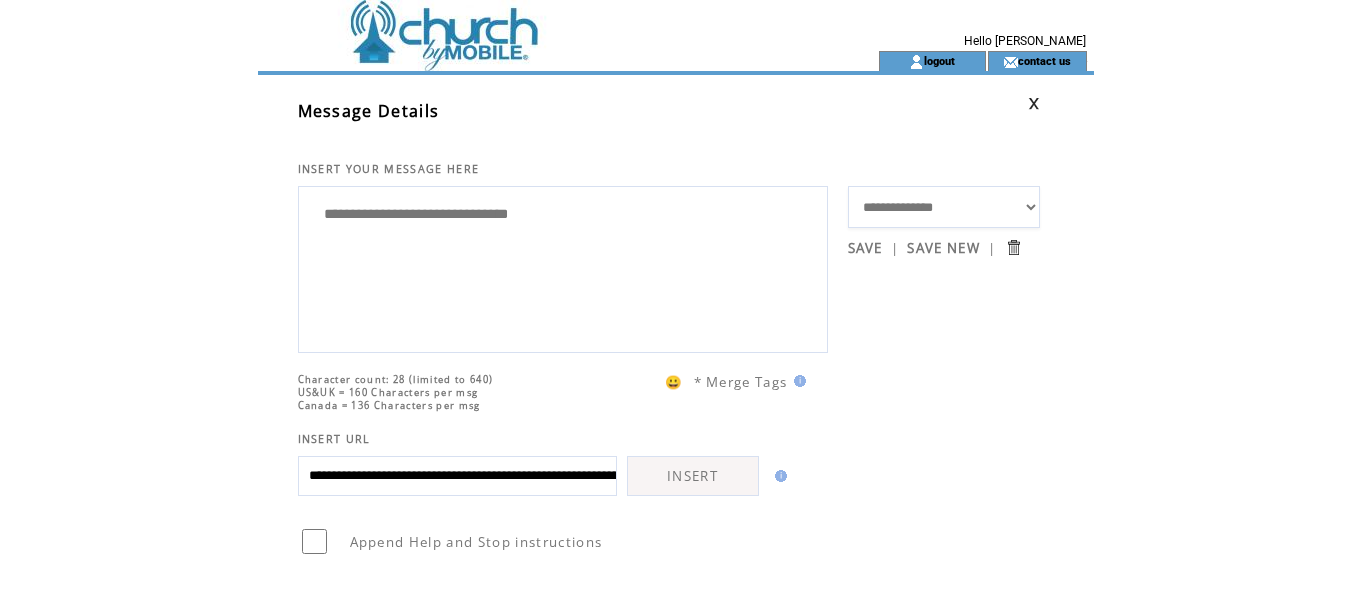 click on "INSERT" at bounding box center [693, 476] 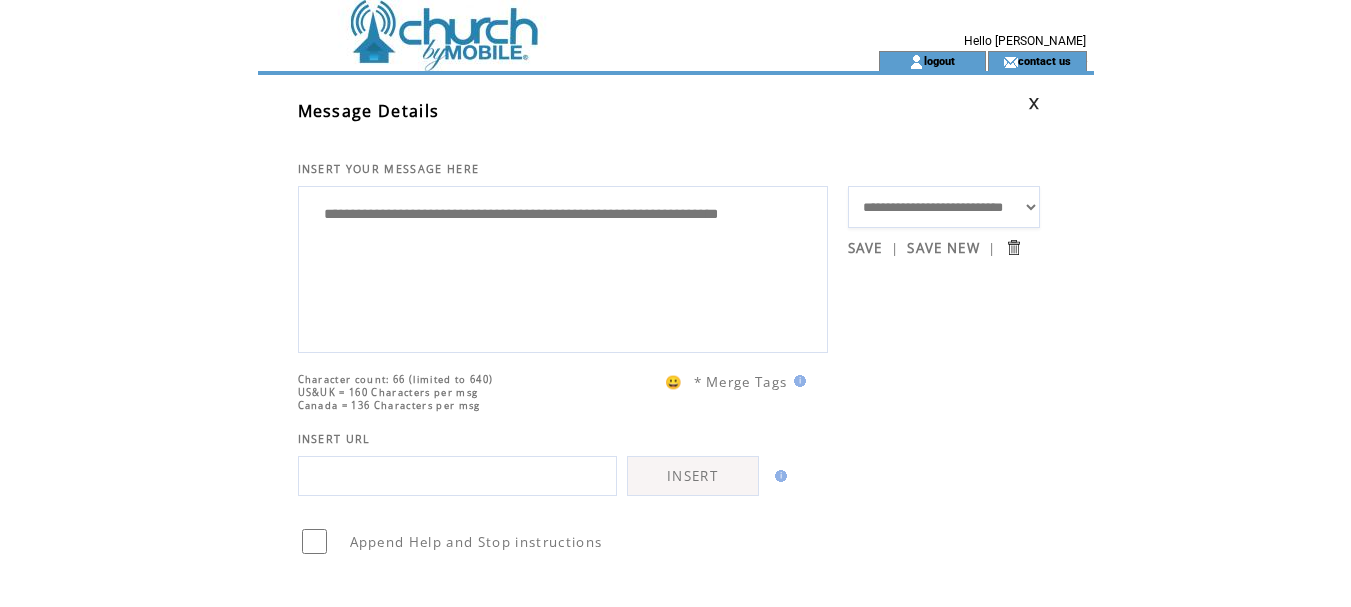 scroll, scrollTop: 0, scrollLeft: 0, axis: both 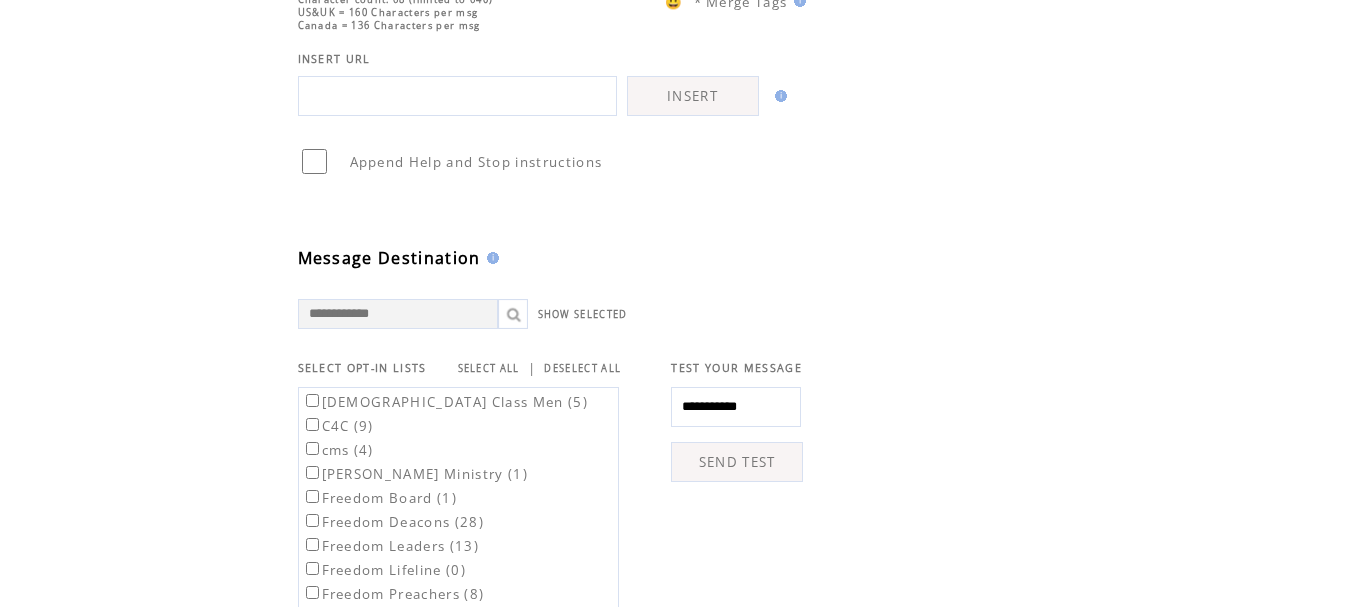 type on "**********" 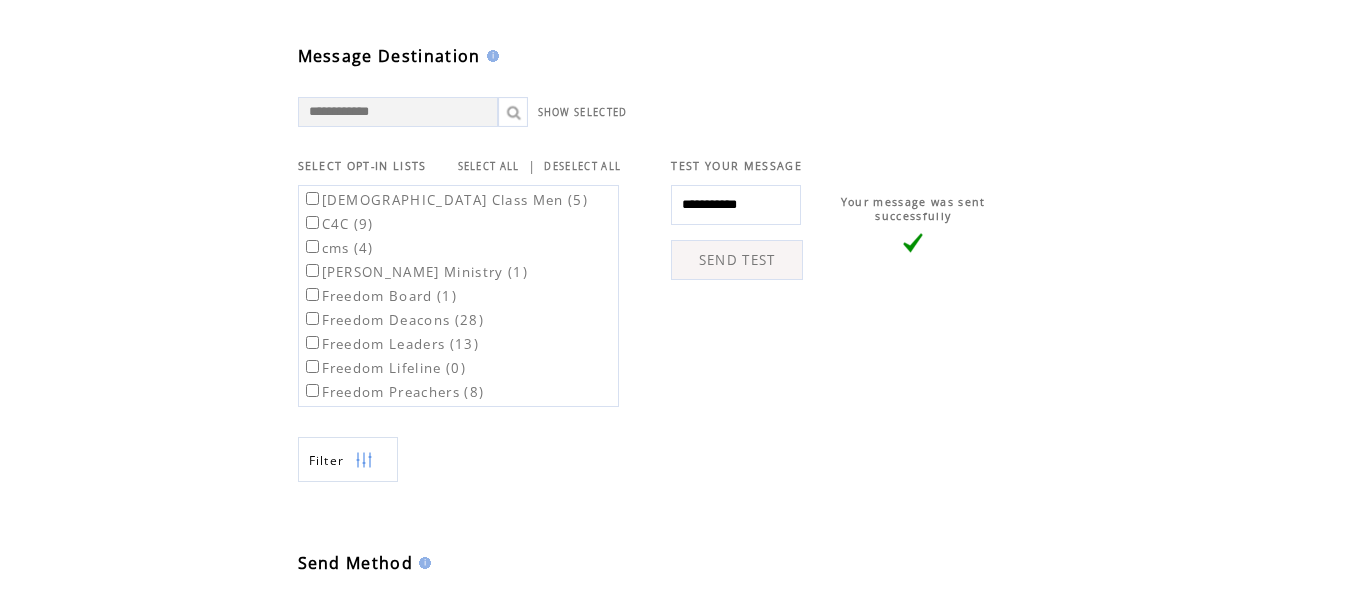 scroll, scrollTop: 583, scrollLeft: 0, axis: vertical 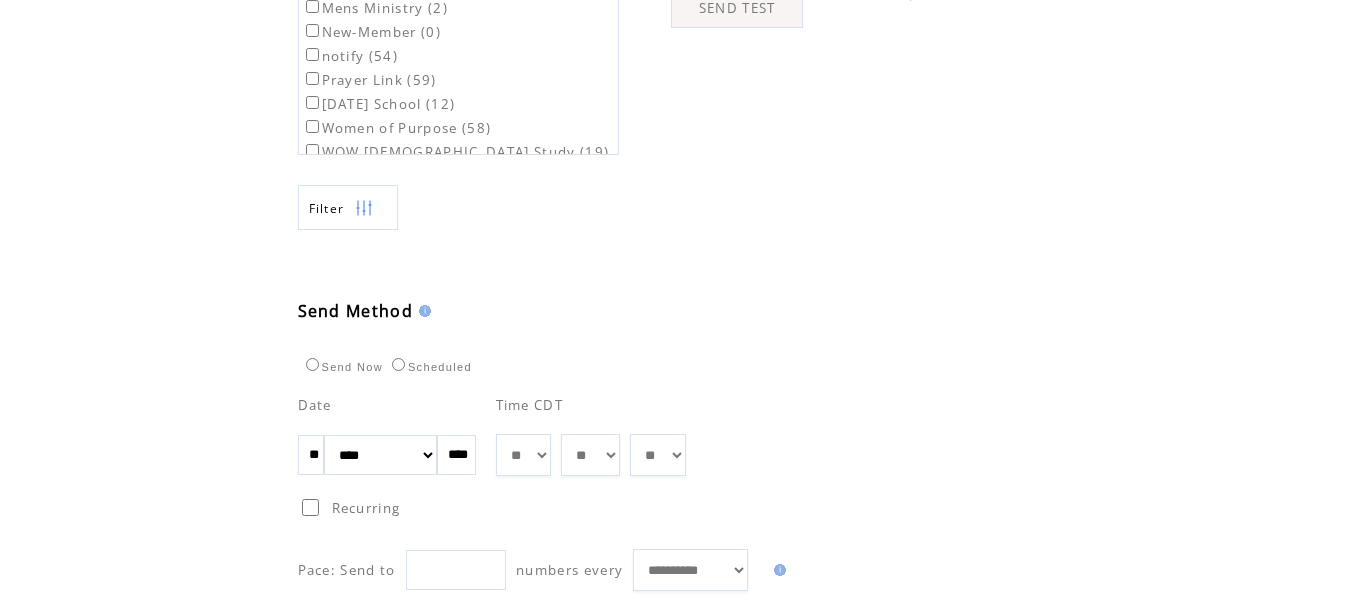 click on "** 	 ** 	 ** 	 ** 	 ** 	 ** 	 ** 	 ** 	 ** 	 ** 	 ** 	 ** 	 **" at bounding box center [523, 455] 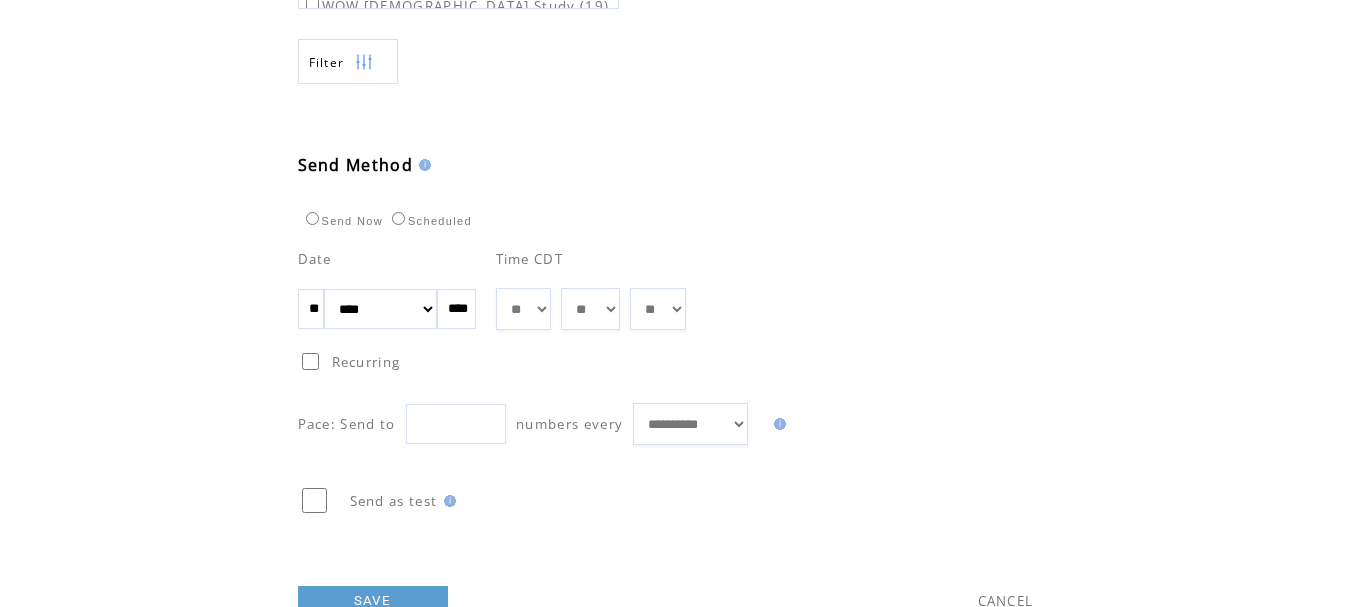 scroll, scrollTop: 1049, scrollLeft: 0, axis: vertical 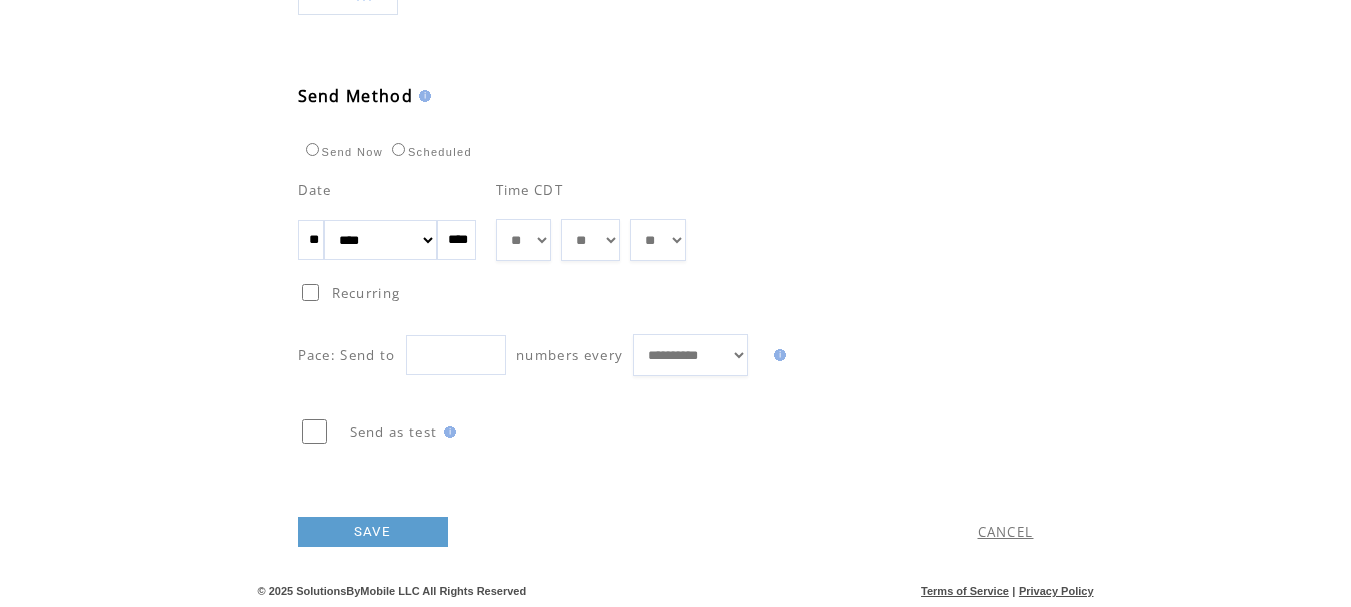 click on "SAVE" at bounding box center [373, 532] 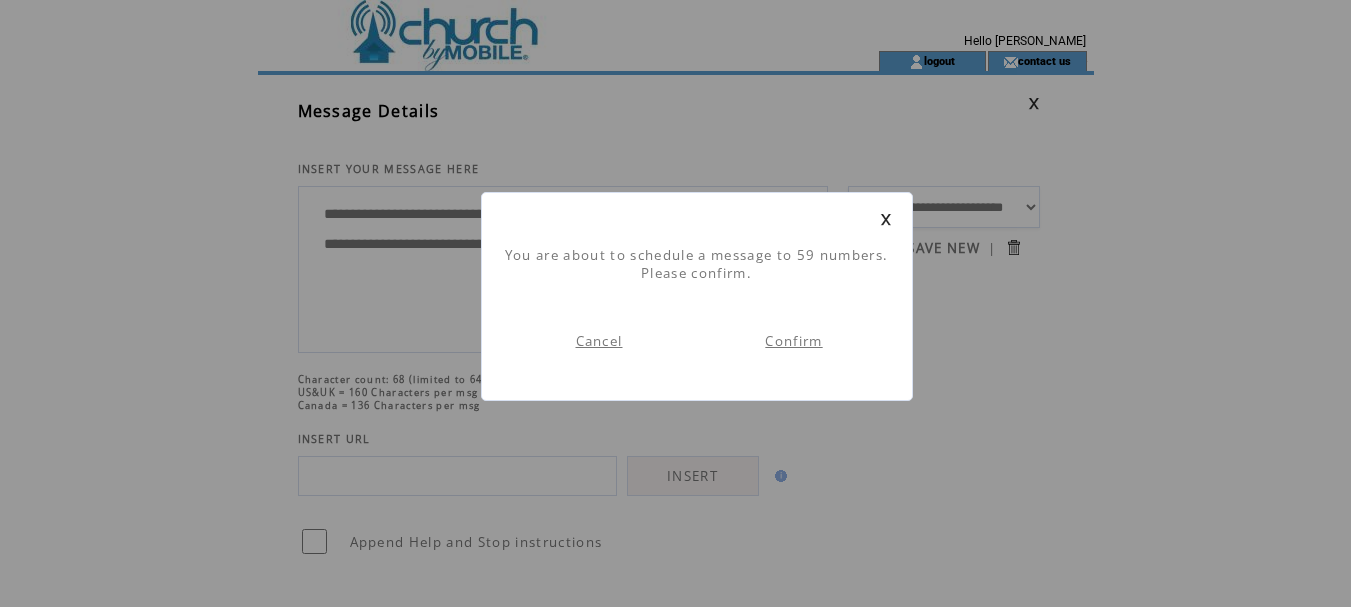 scroll, scrollTop: 1, scrollLeft: 0, axis: vertical 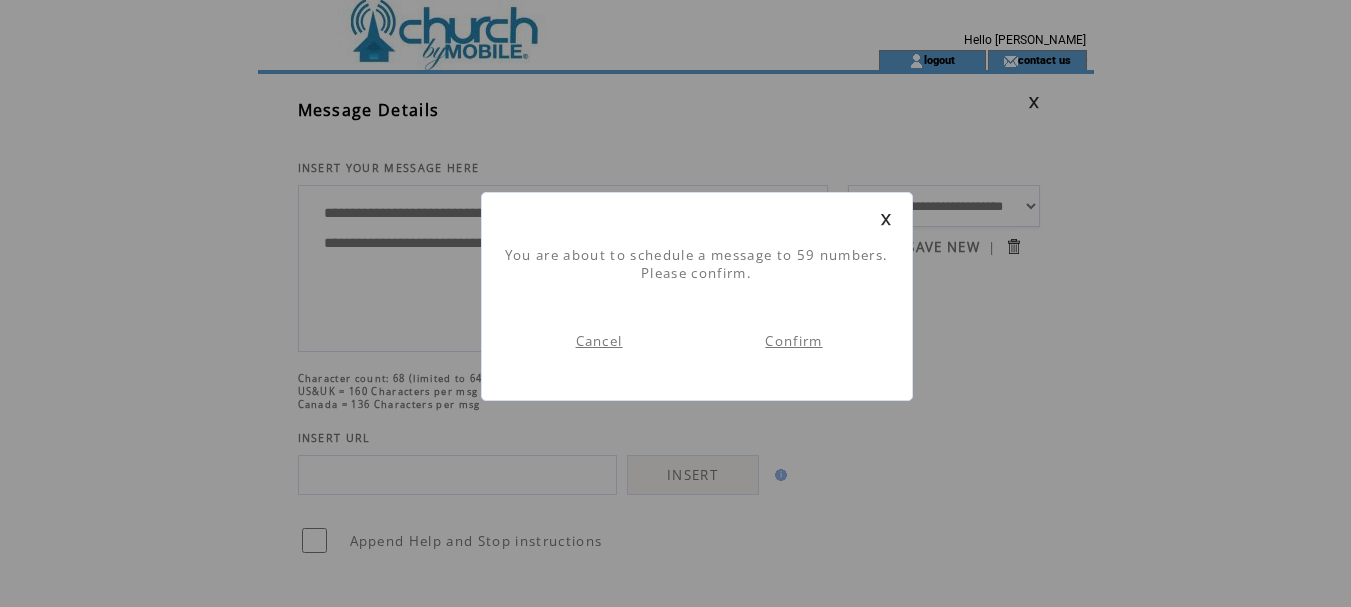 click on "Confirm" at bounding box center [793, 341] 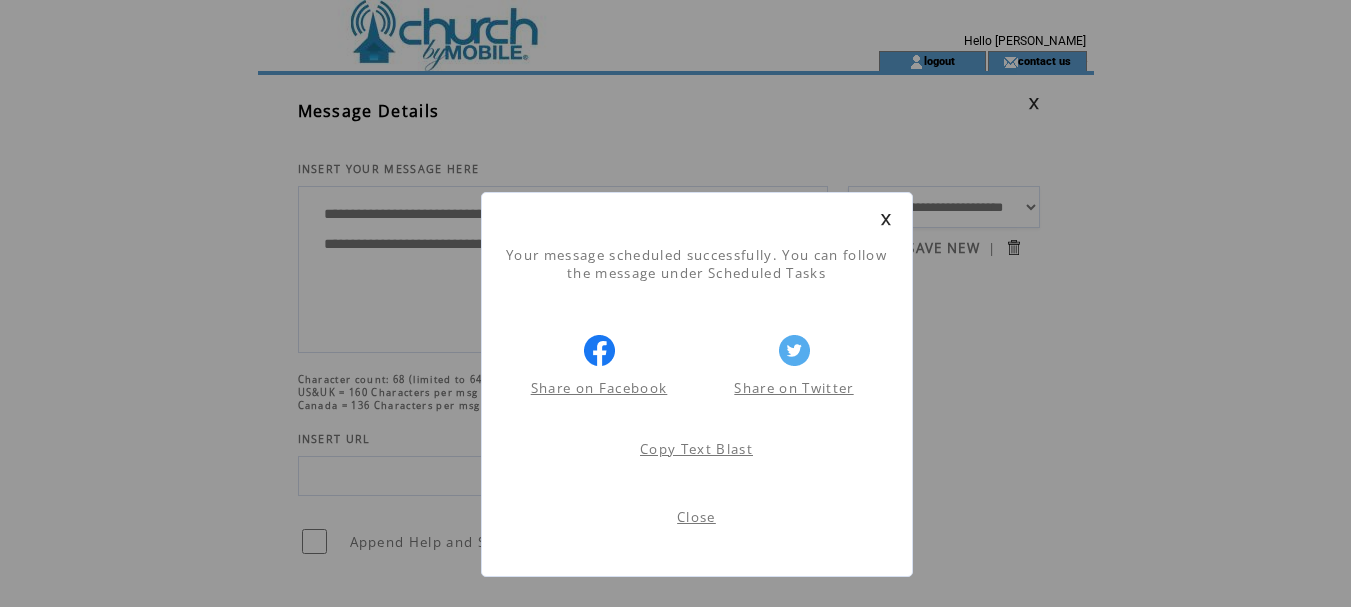 scroll, scrollTop: 1, scrollLeft: 0, axis: vertical 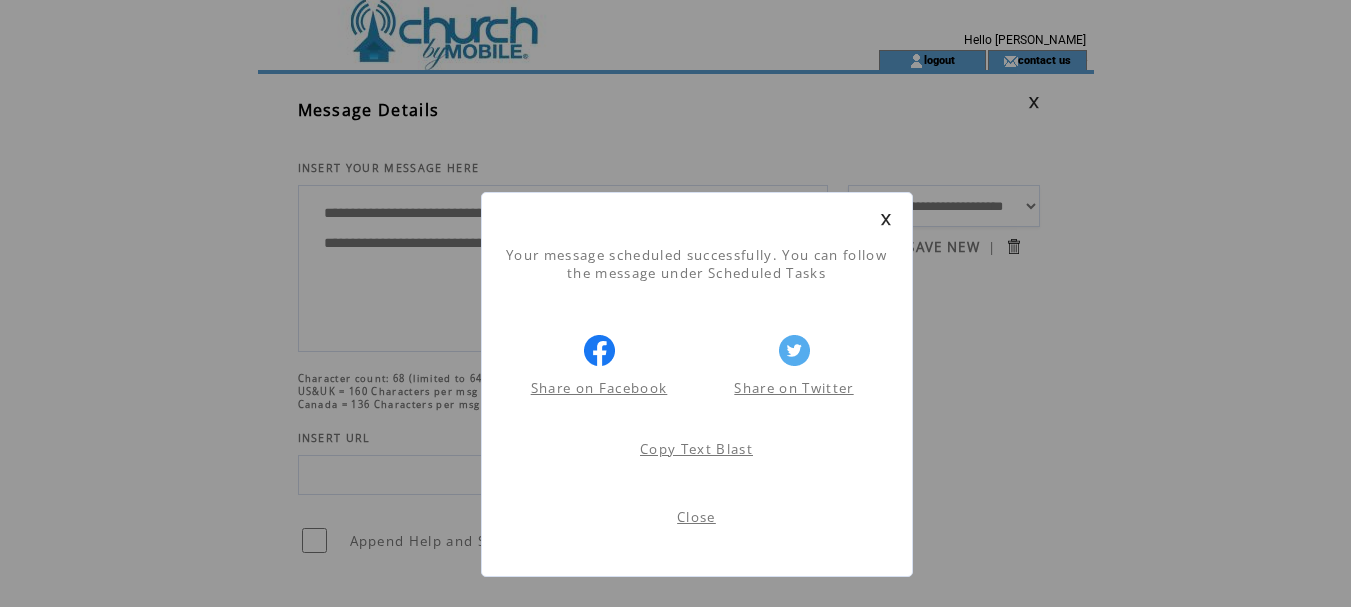 click on "Close" at bounding box center [696, 517] 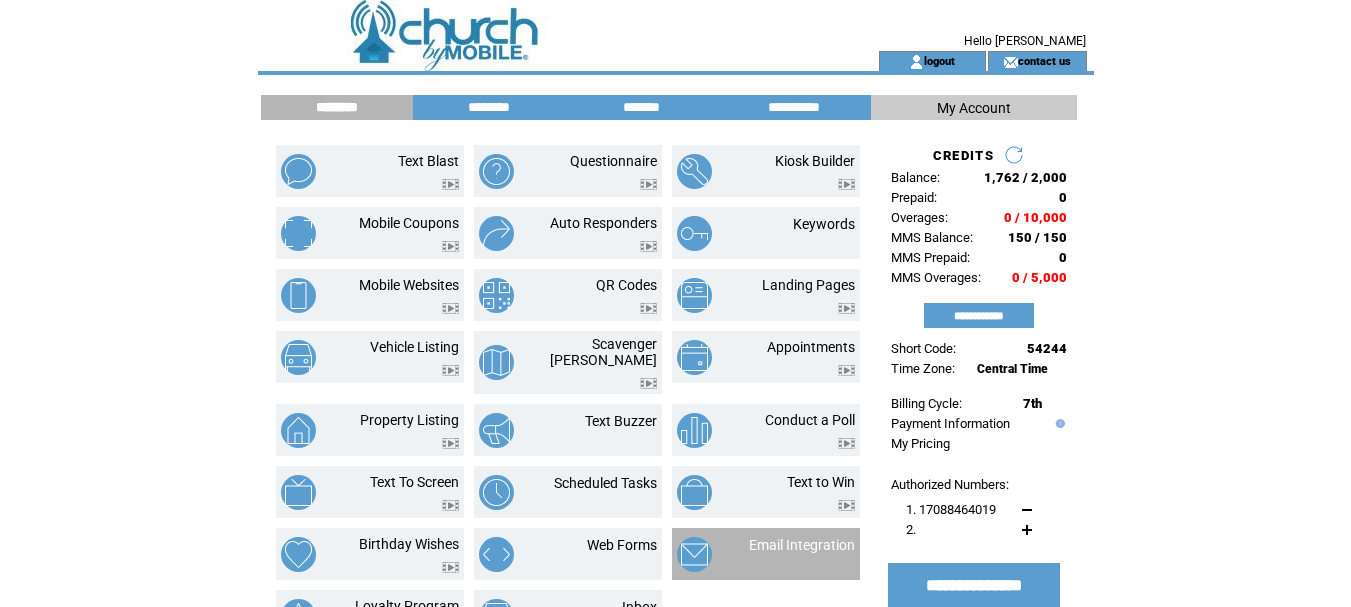 scroll, scrollTop: 0, scrollLeft: 0, axis: both 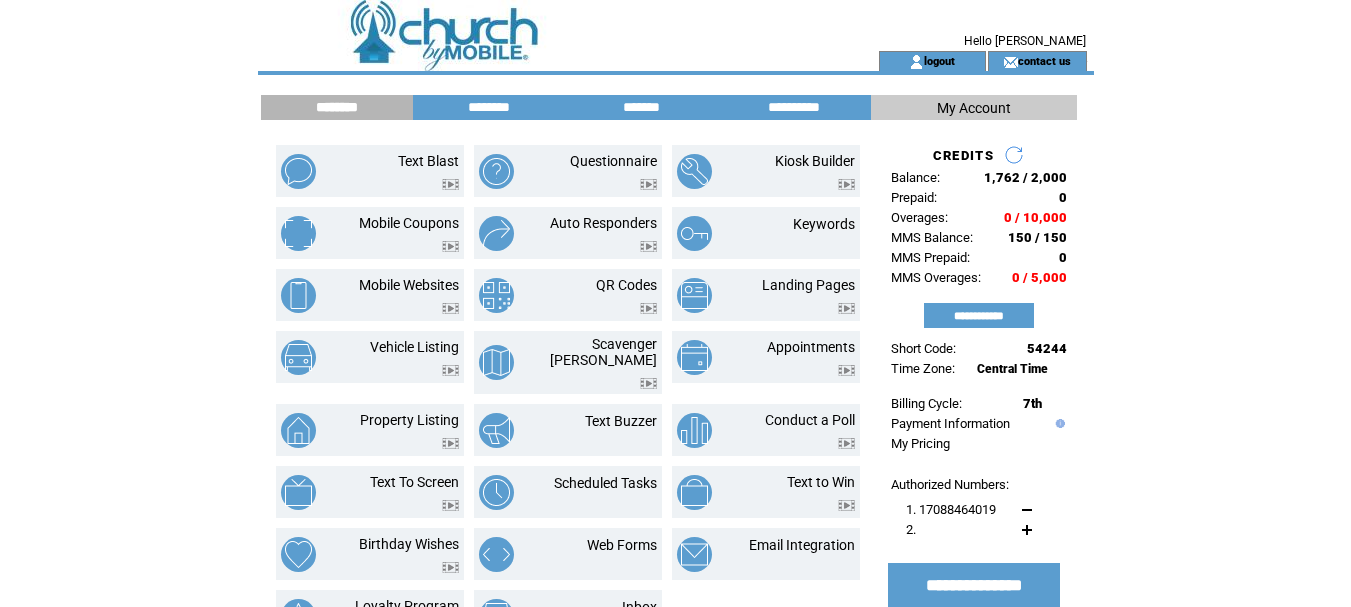 click on "logout" at bounding box center [932, 61] 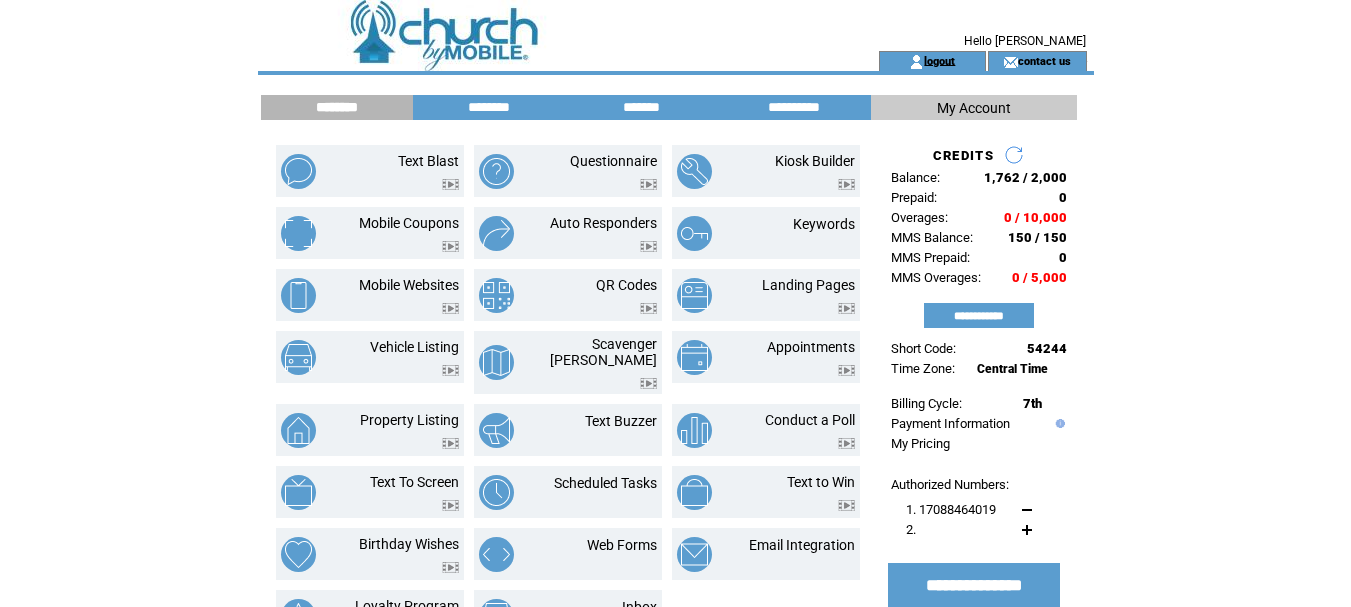 click on "logout" at bounding box center (939, 60) 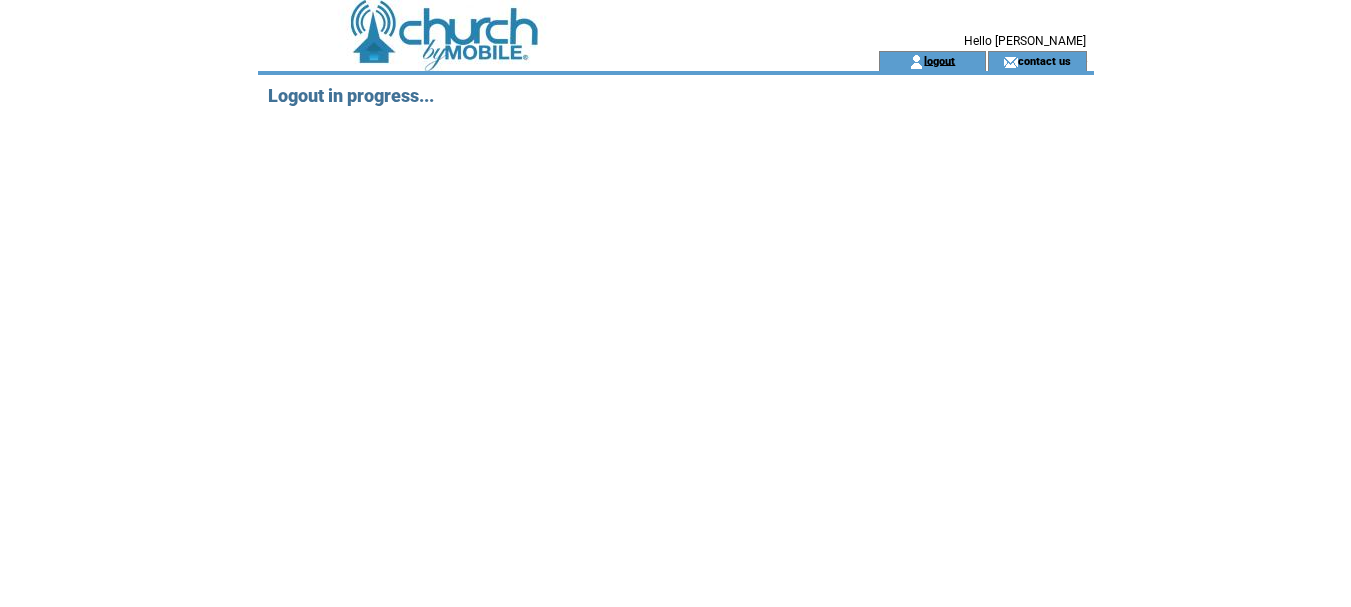 scroll, scrollTop: 0, scrollLeft: 0, axis: both 